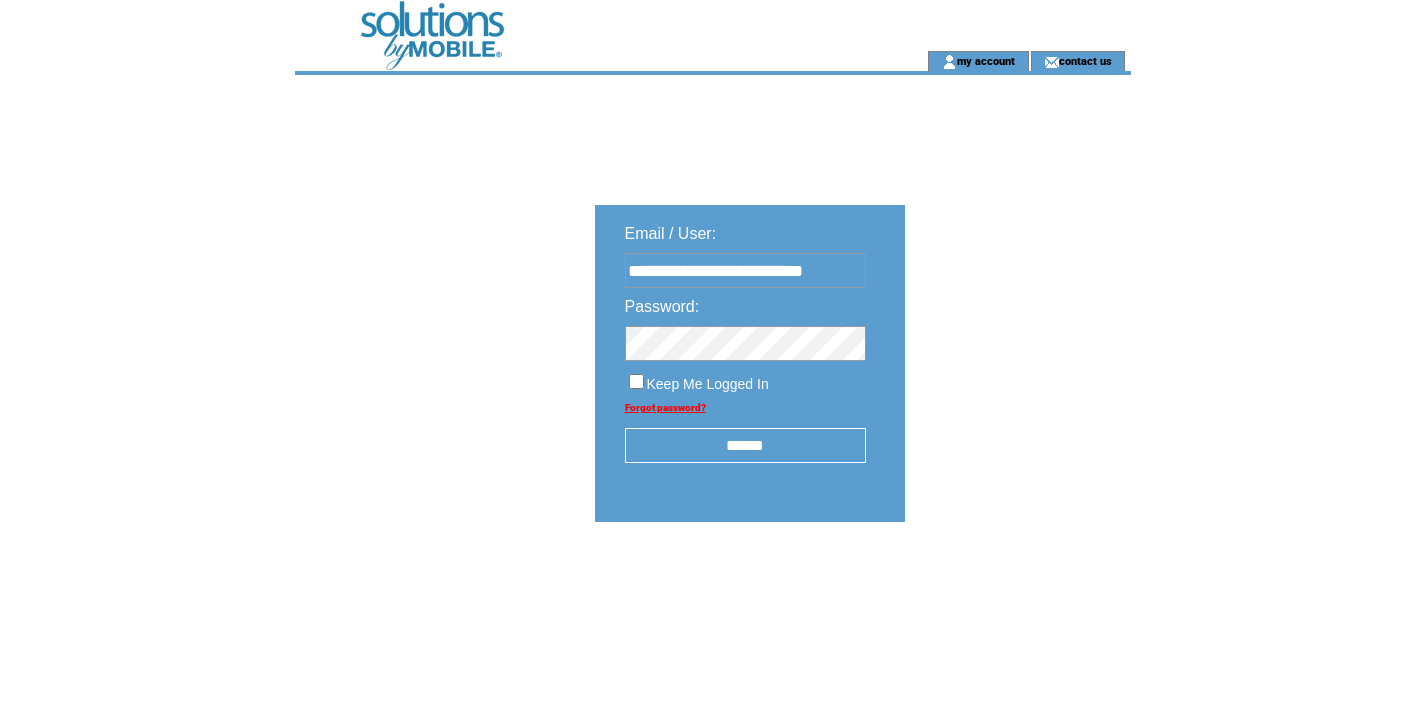 scroll, scrollTop: 0, scrollLeft: 0, axis: both 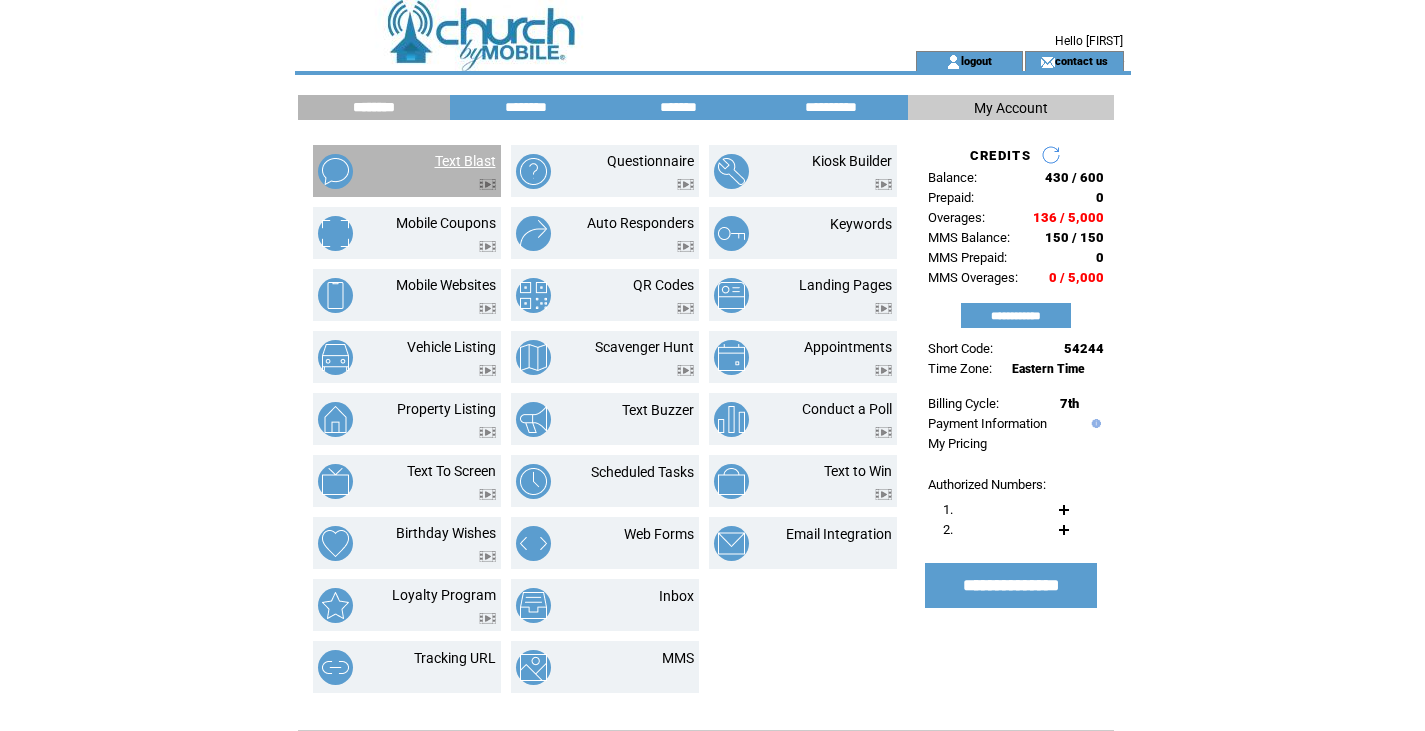 click on "Text Blast" at bounding box center [465, 161] 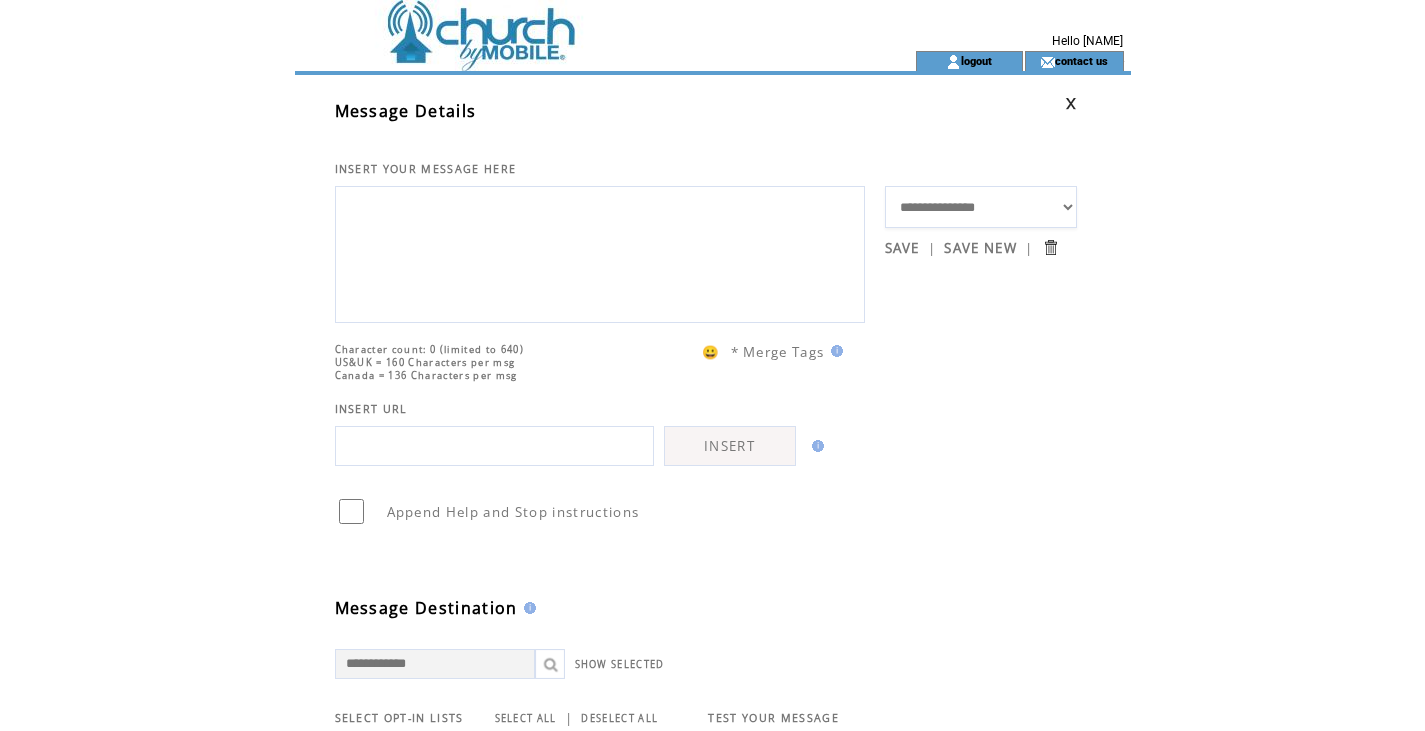 scroll, scrollTop: 0, scrollLeft: 0, axis: both 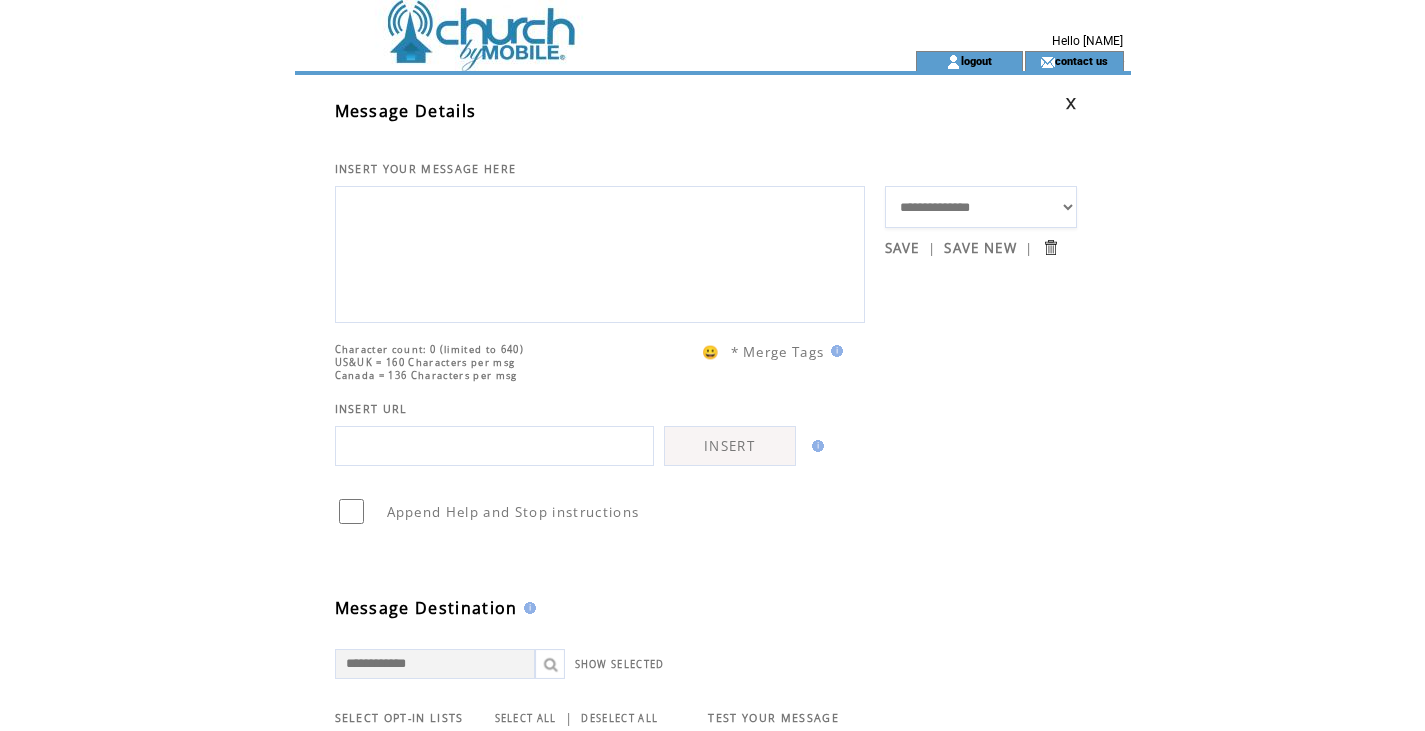 click on "**********" at bounding box center [981, 207] 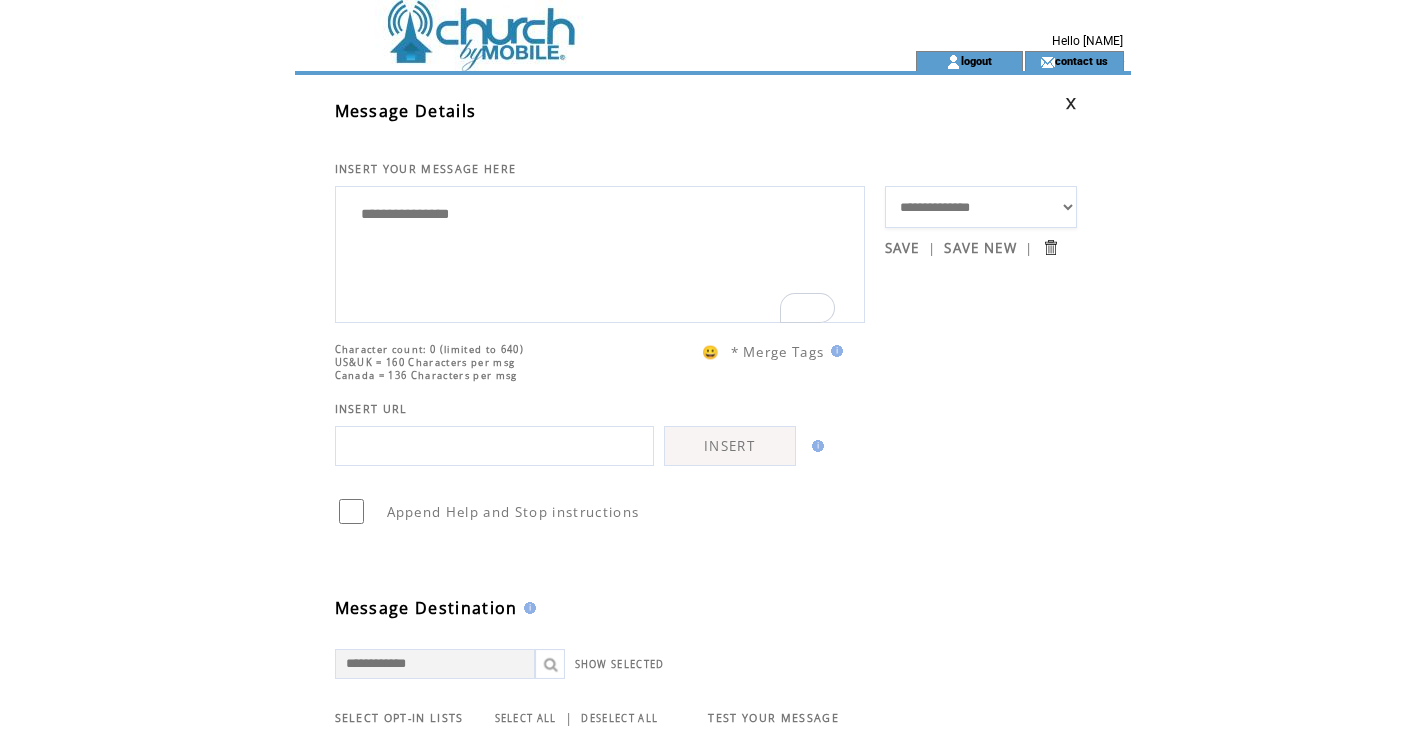 paste on "**********" 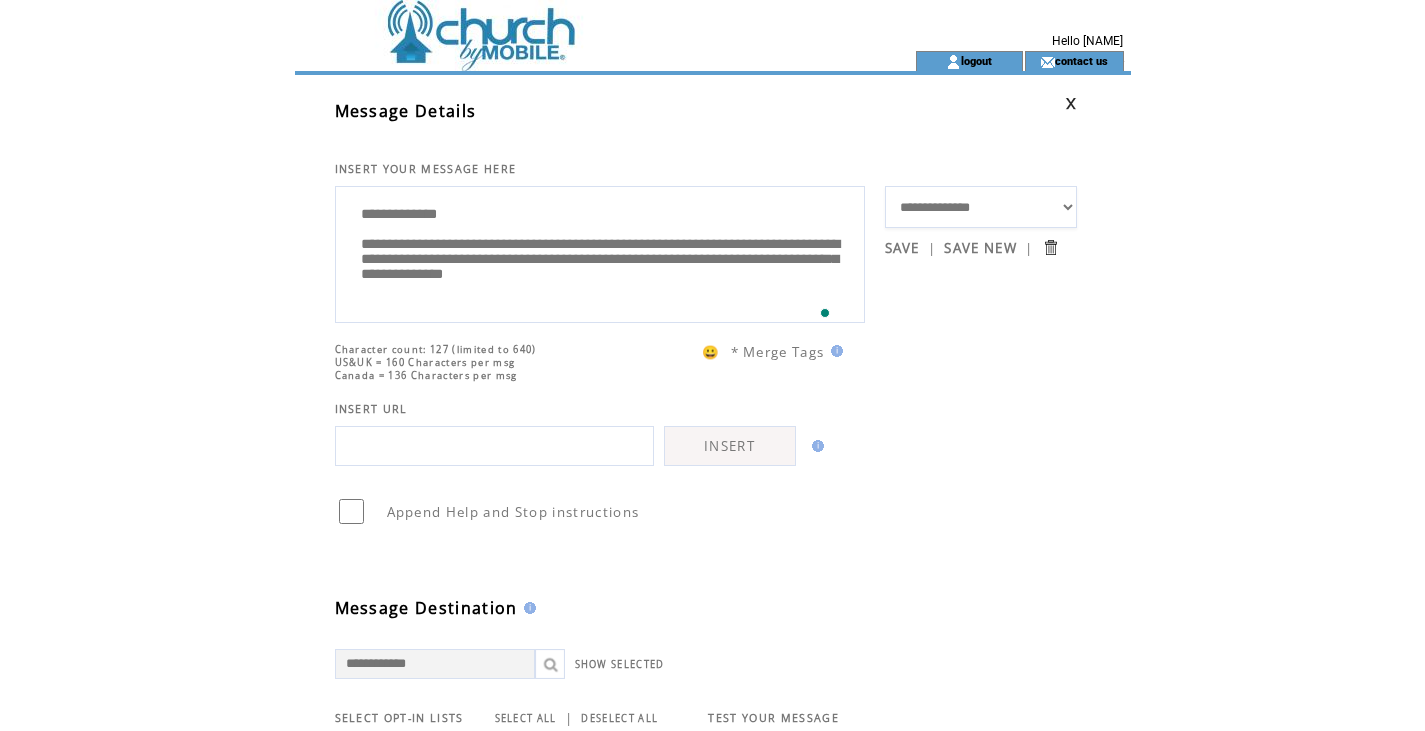 scroll, scrollTop: 5, scrollLeft: 0, axis: vertical 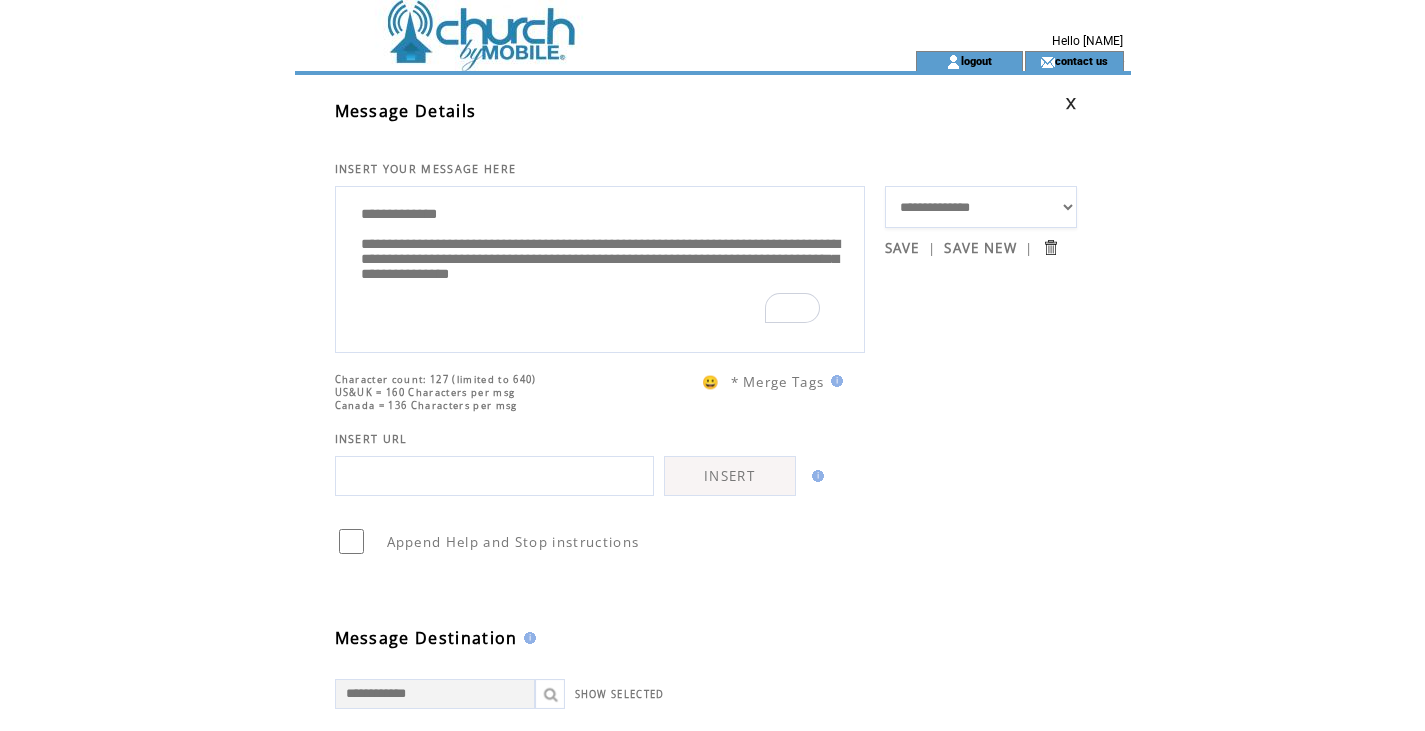paste on "**********" 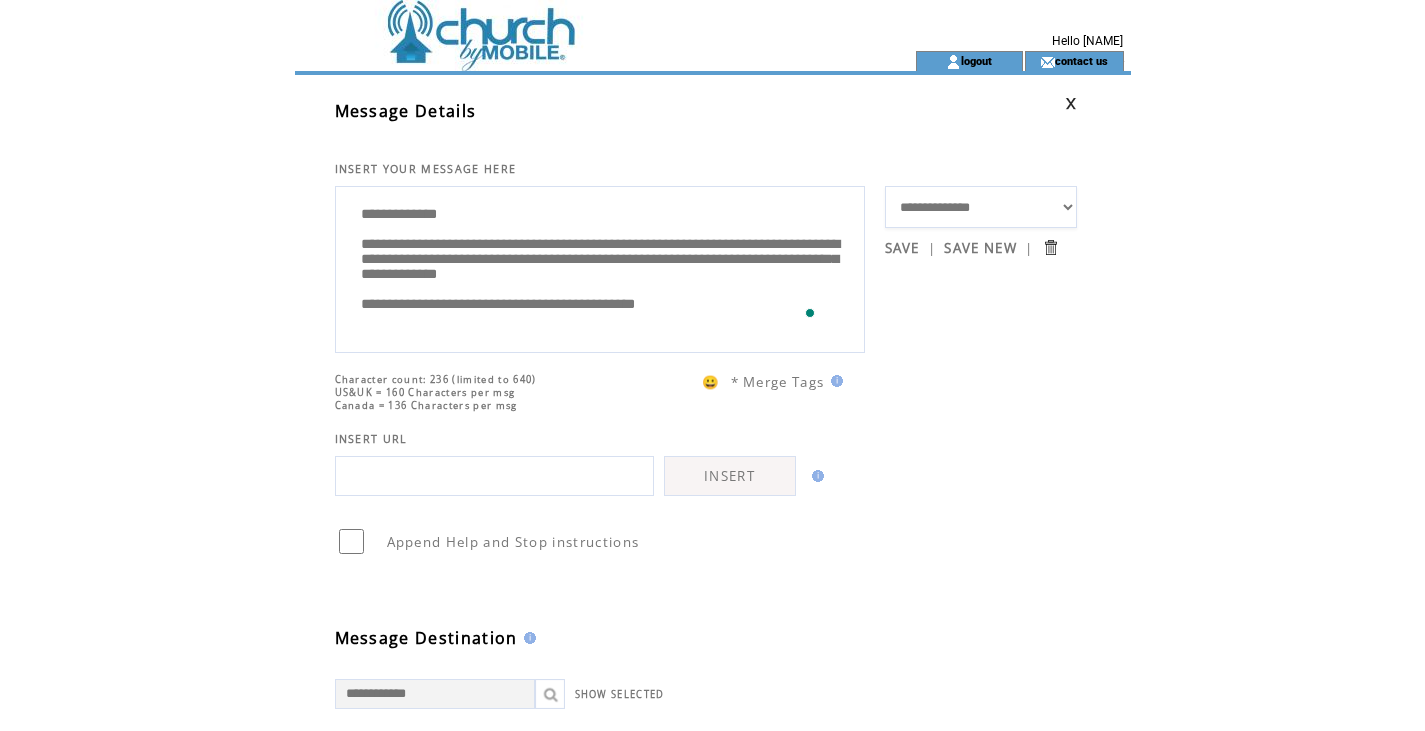 type on "**********" 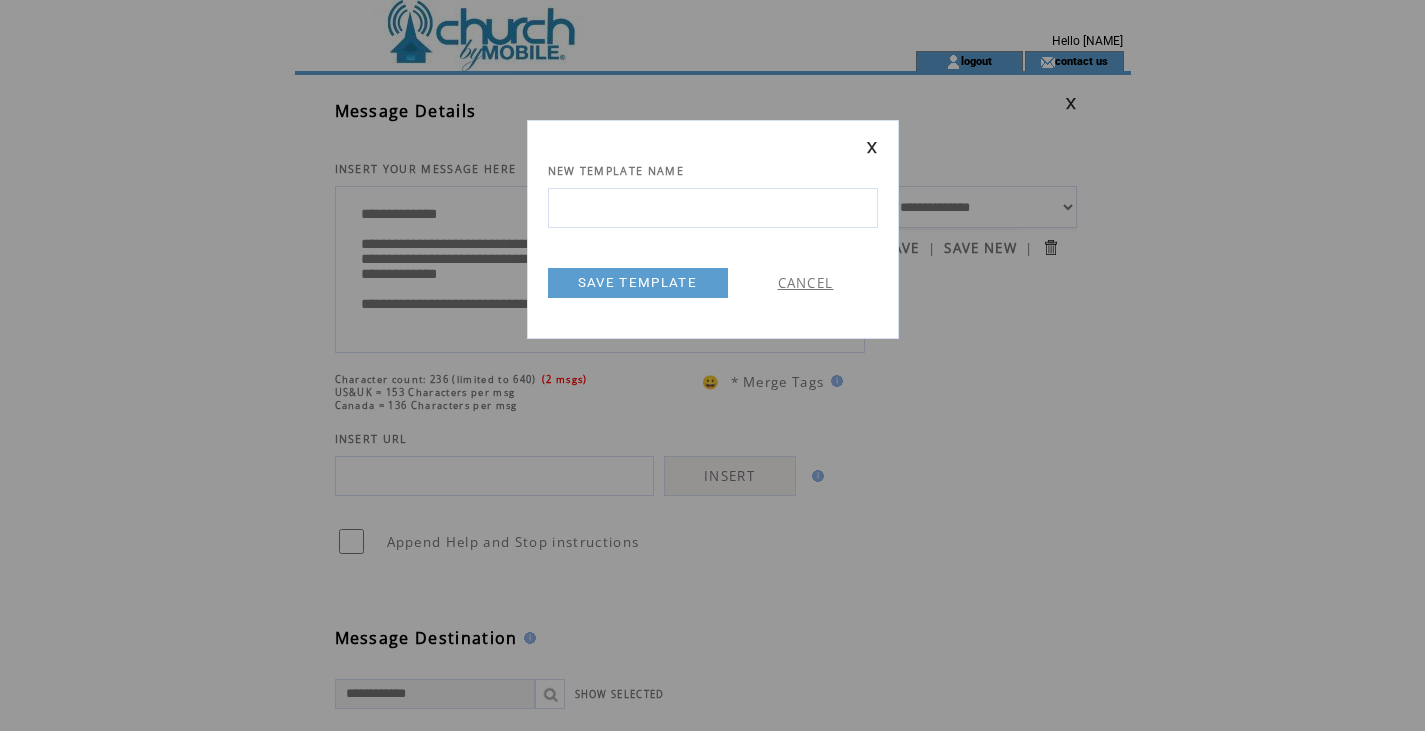 scroll, scrollTop: 0, scrollLeft: 0, axis: both 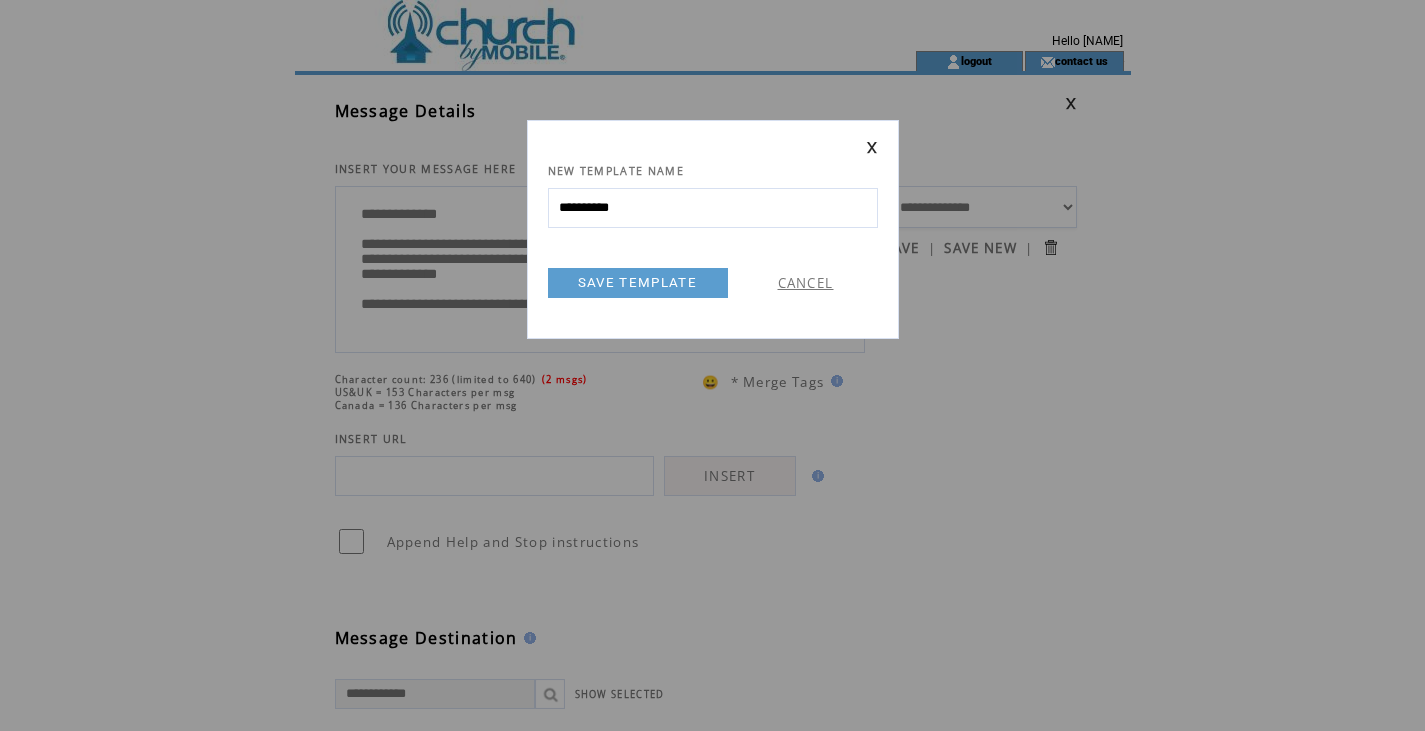 type on "**********" 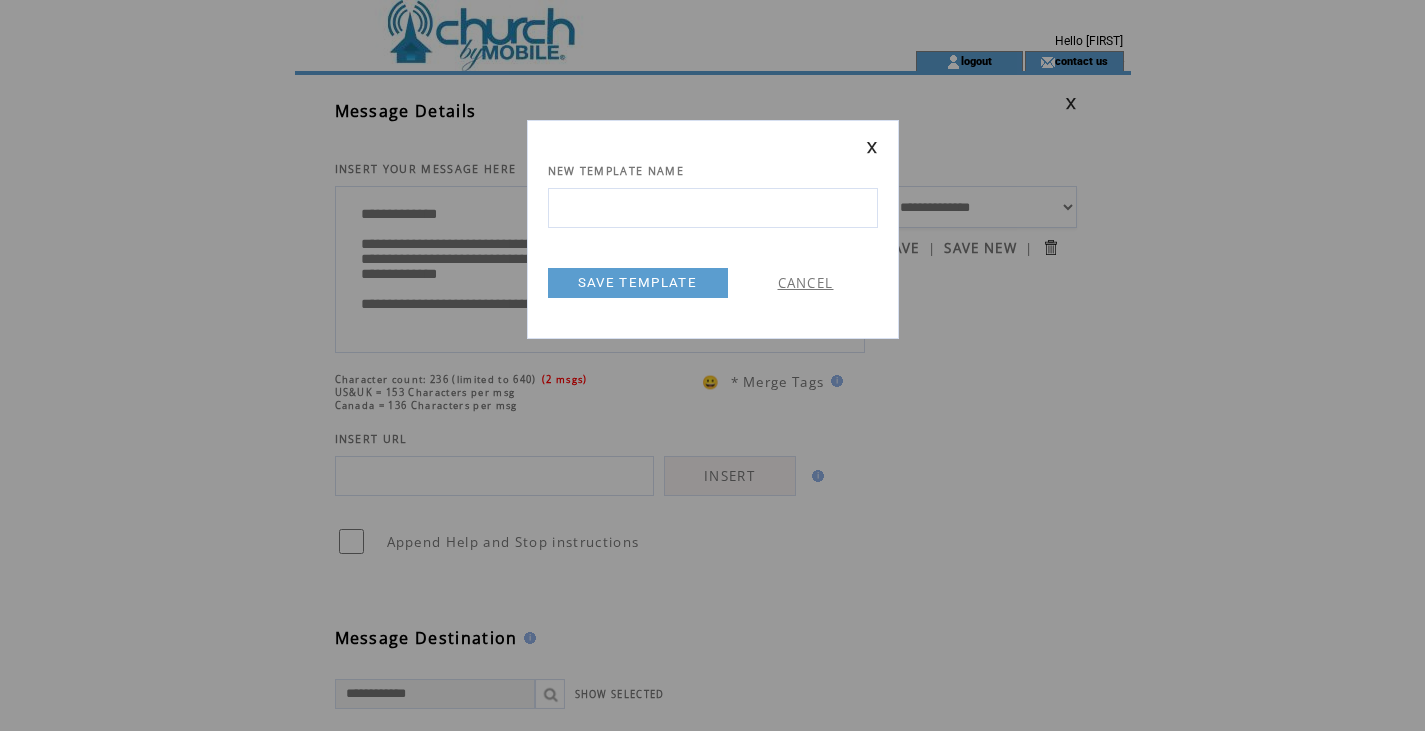 scroll, scrollTop: 0, scrollLeft: 0, axis: both 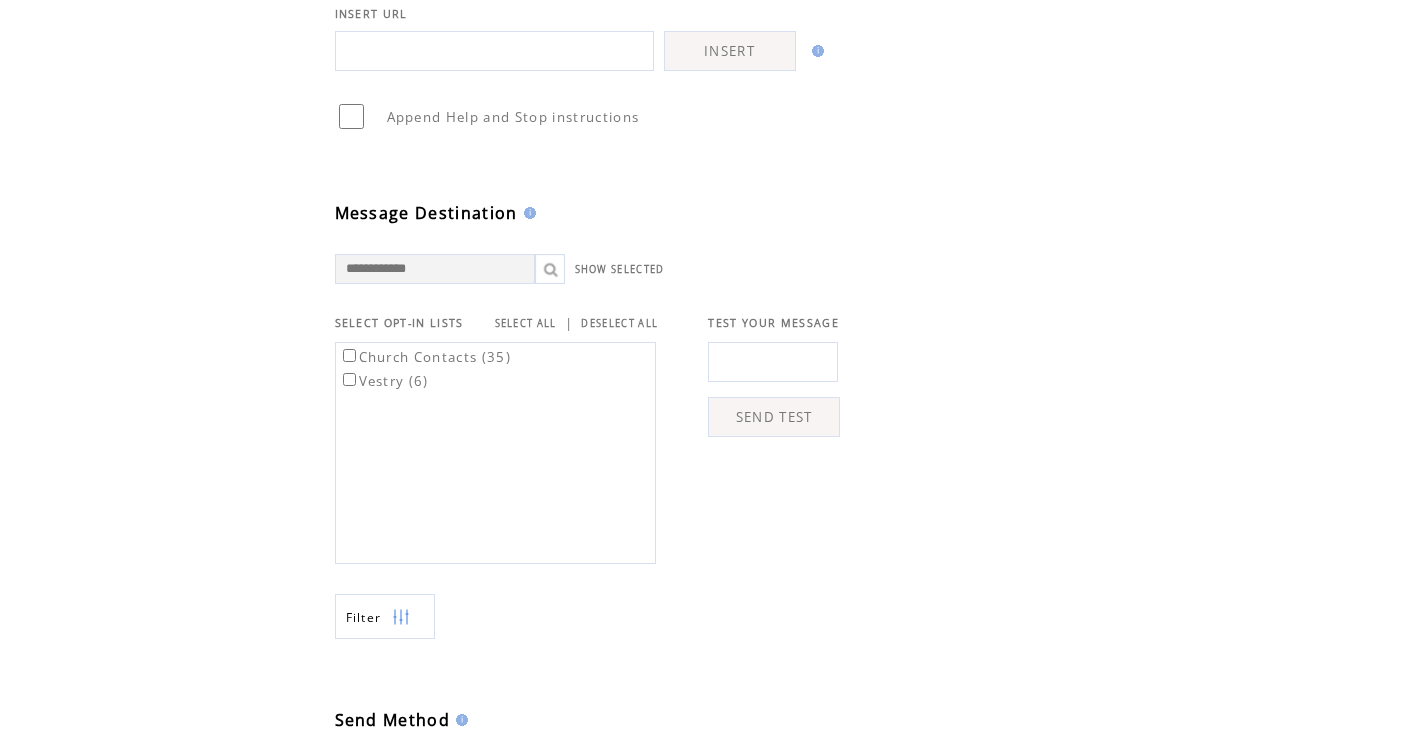 click on "Church Contacts (35)" at bounding box center (425, 357) 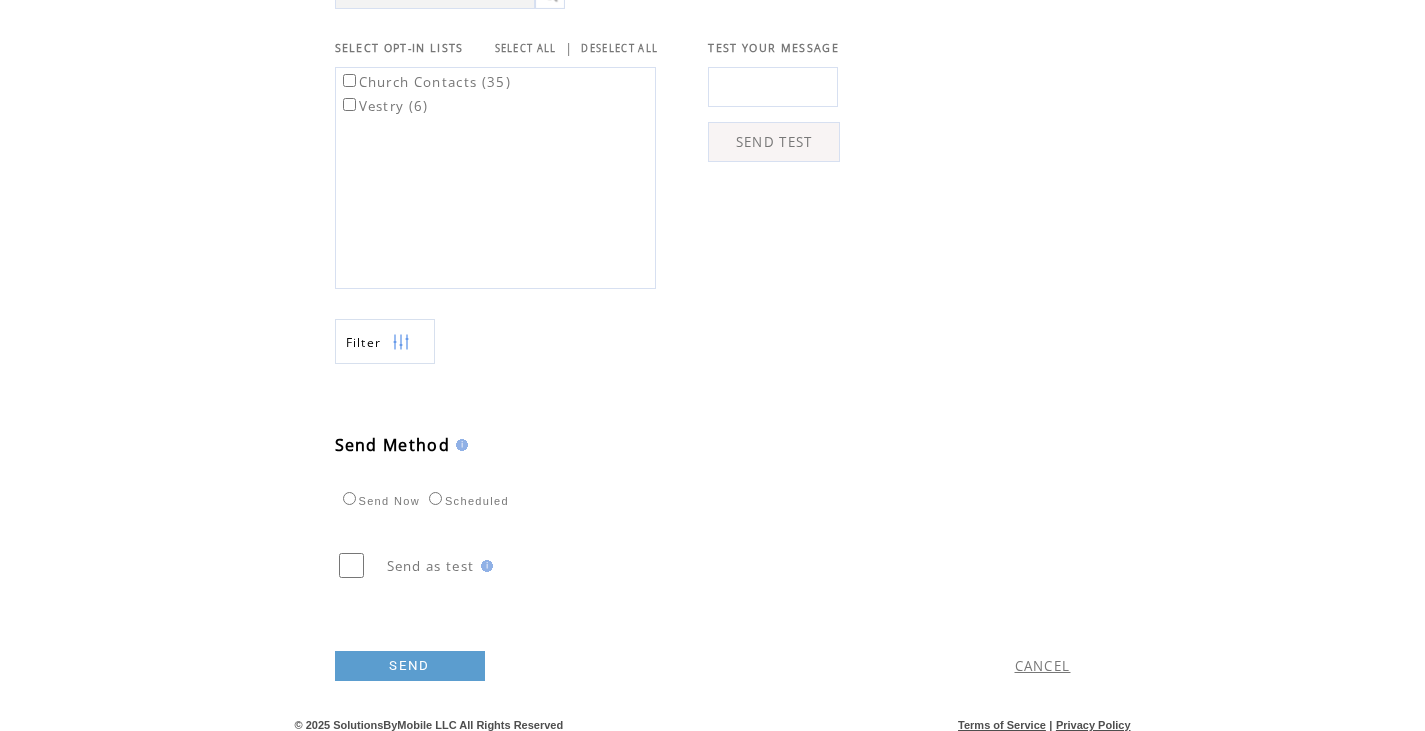 scroll, scrollTop: 710, scrollLeft: 0, axis: vertical 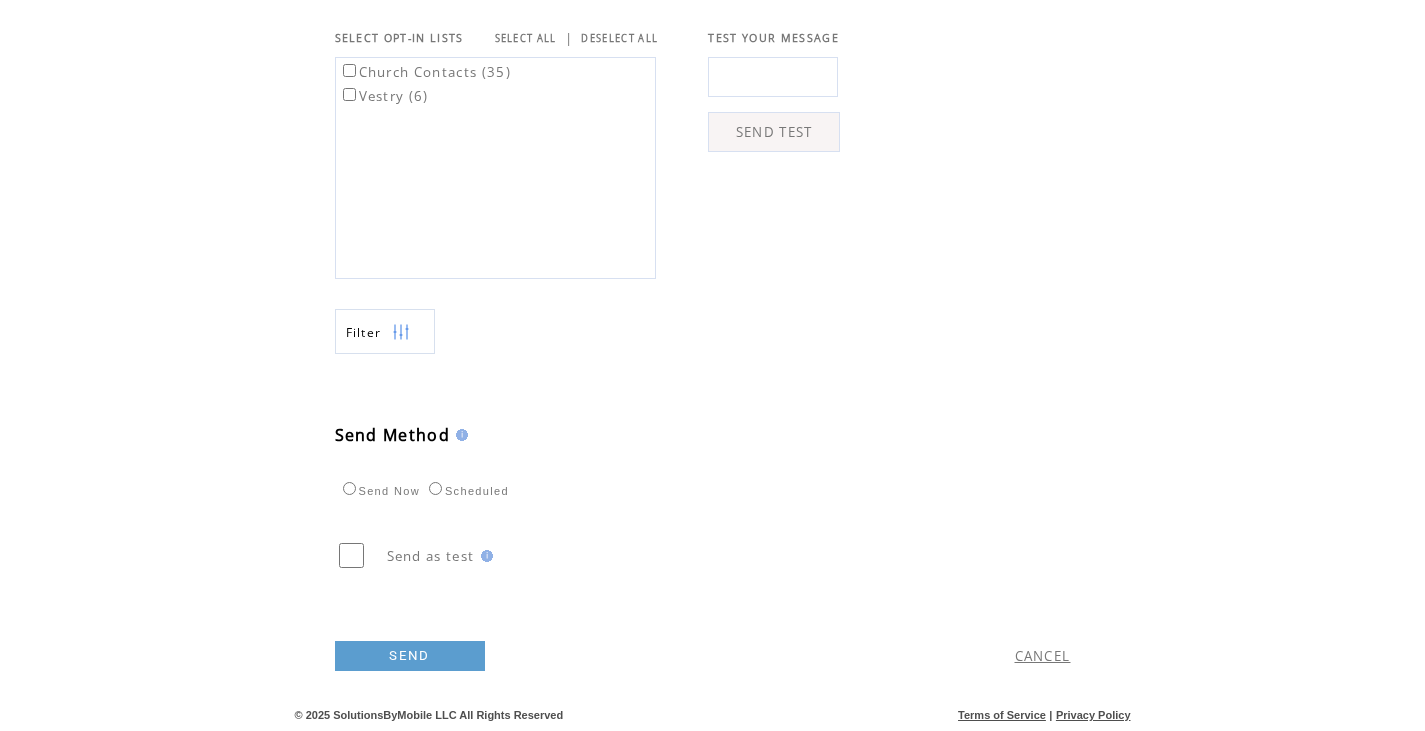 click on "SEND" at bounding box center (410, 656) 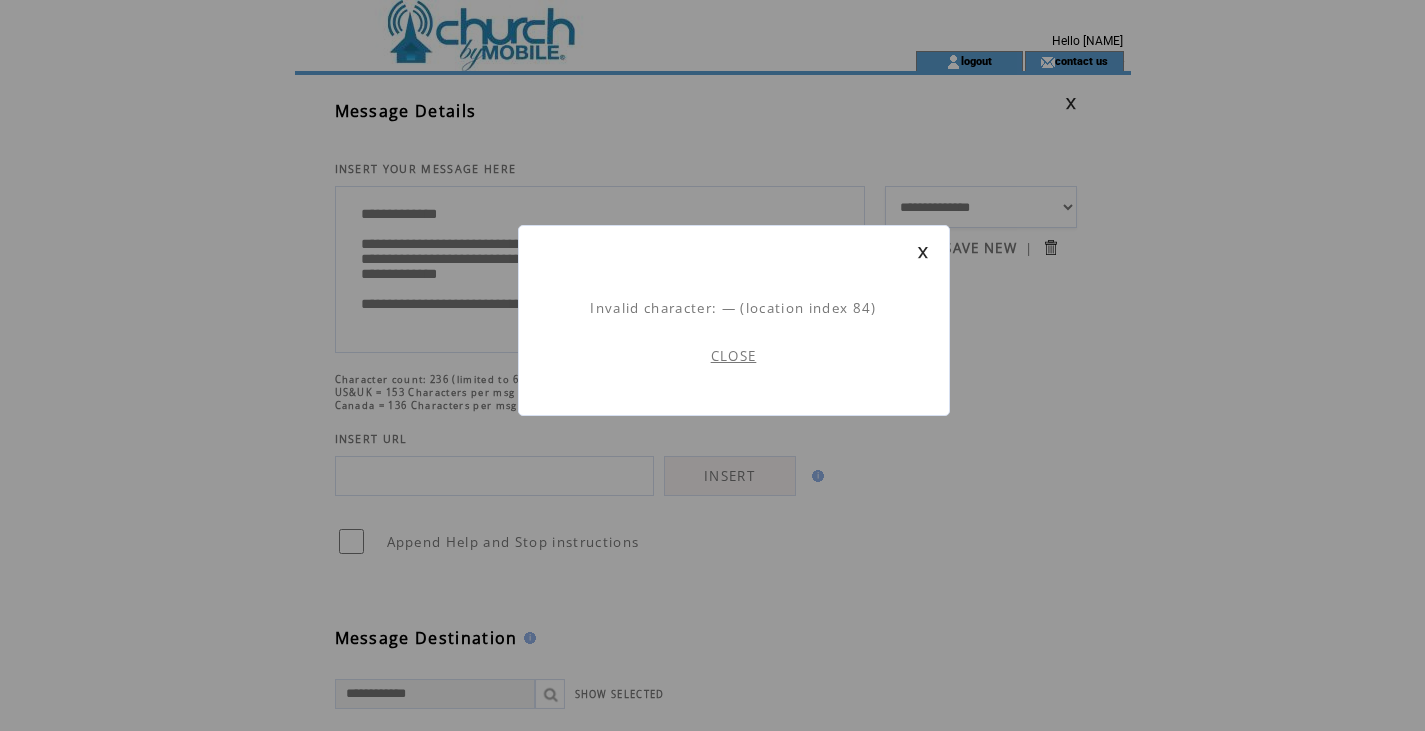 scroll, scrollTop: 1, scrollLeft: 0, axis: vertical 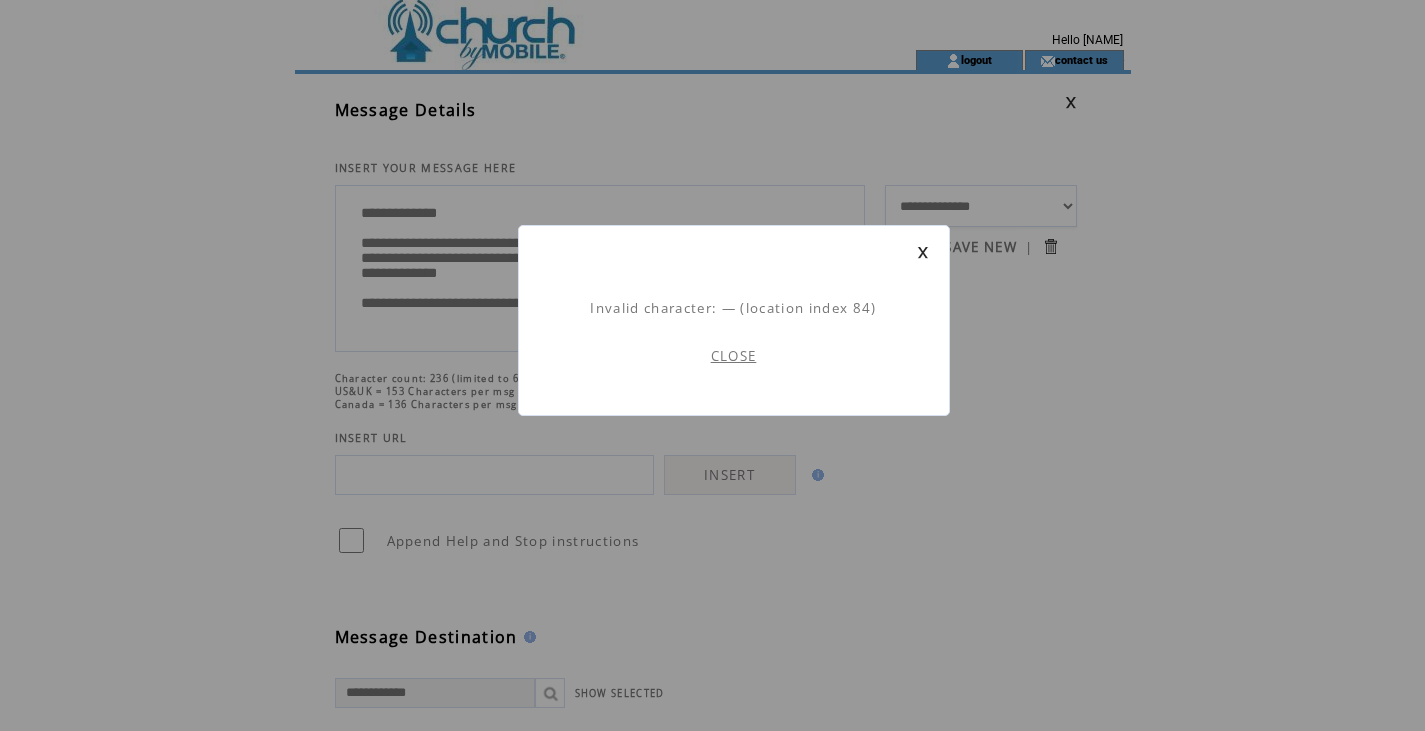 click on "CLOSE" at bounding box center [734, 356] 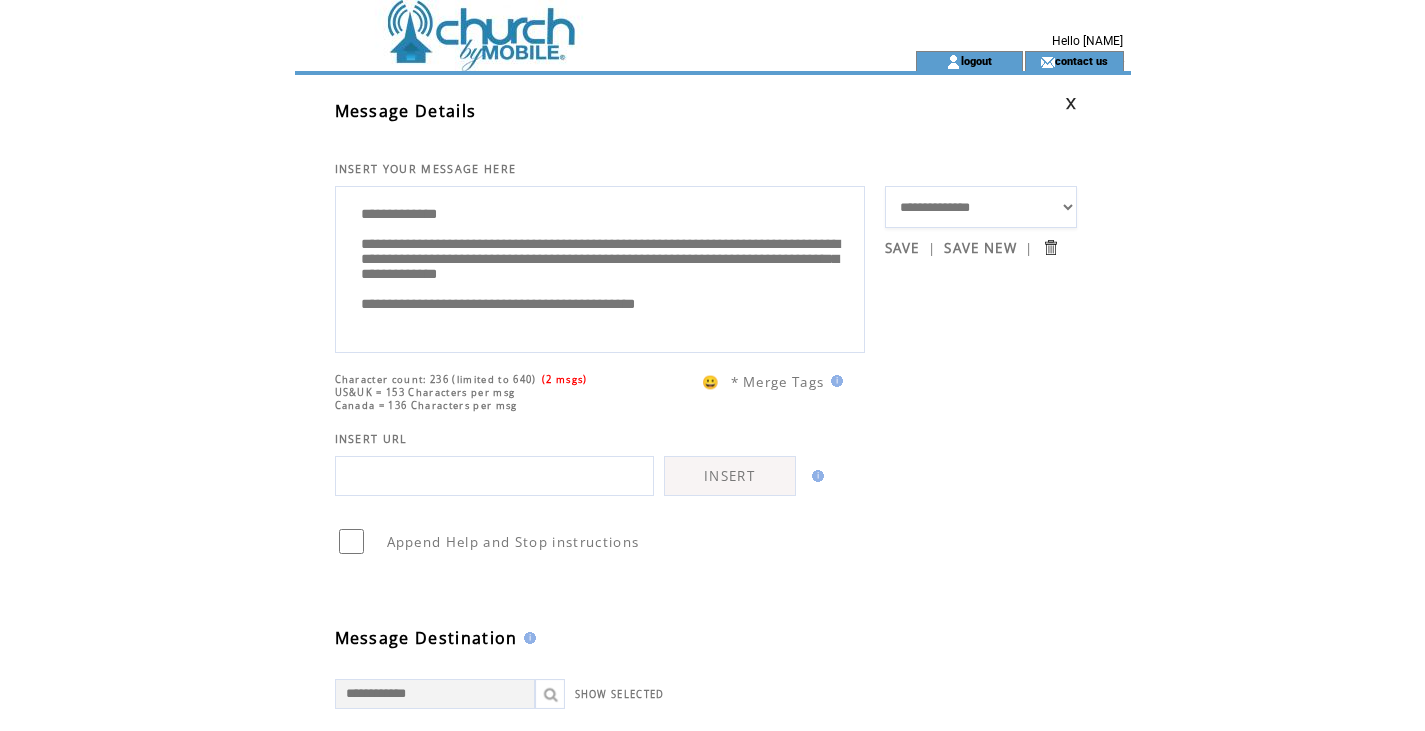 click on "**********" at bounding box center [600, 267] 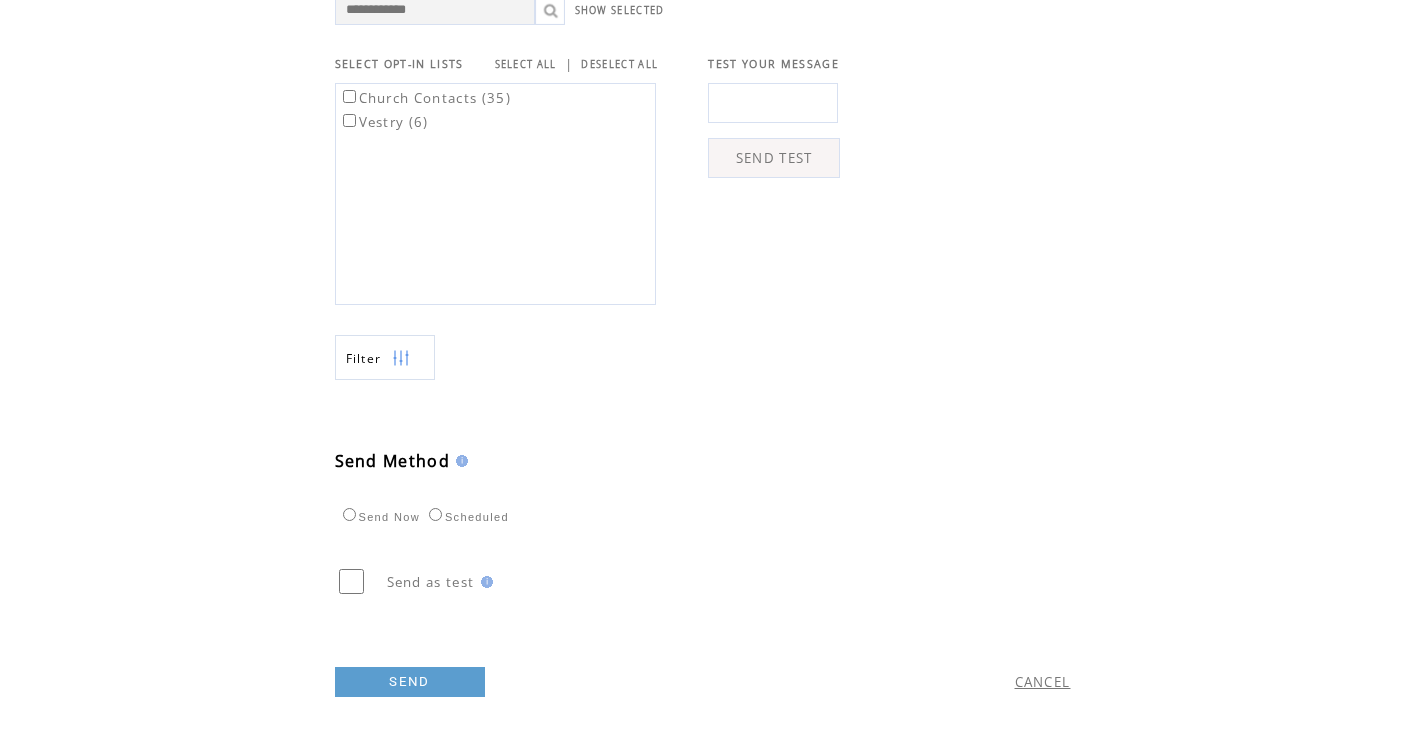 scroll, scrollTop: 710, scrollLeft: 0, axis: vertical 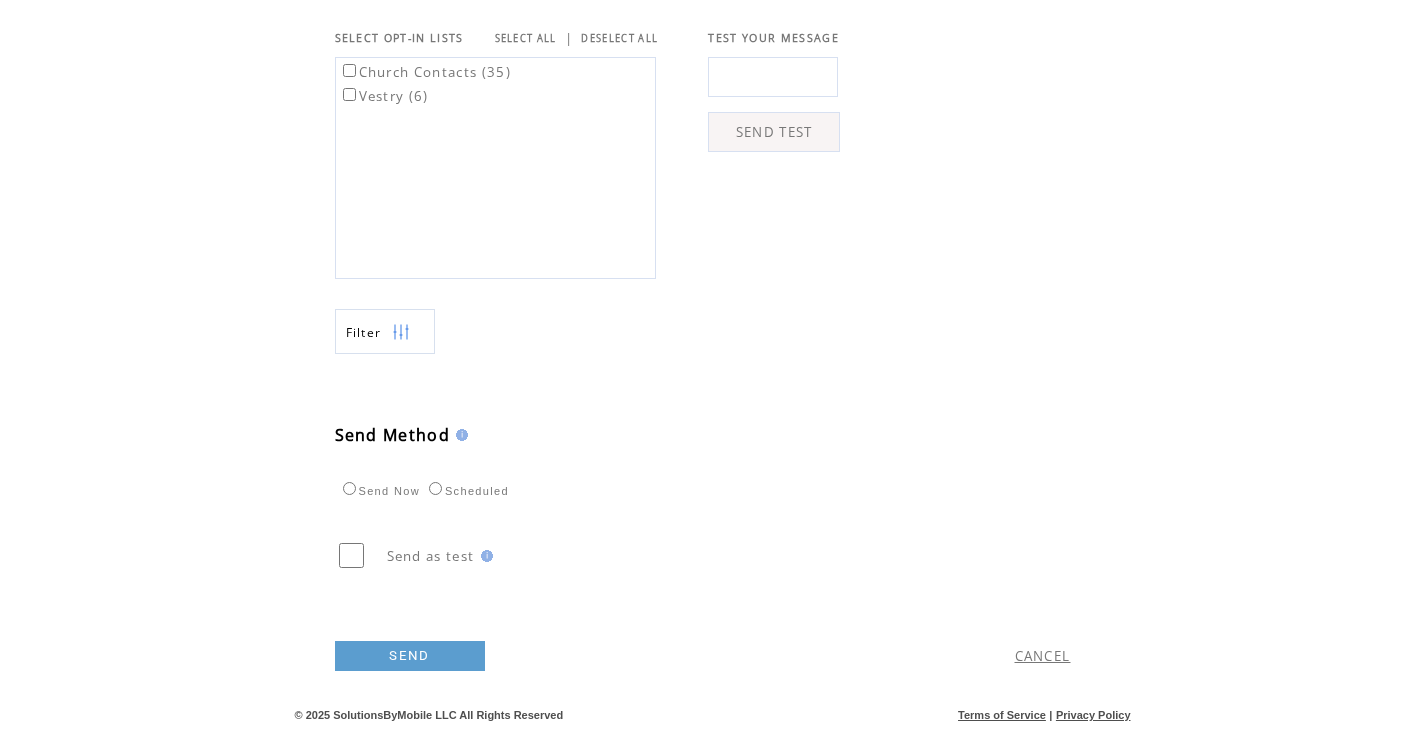 type on "**********" 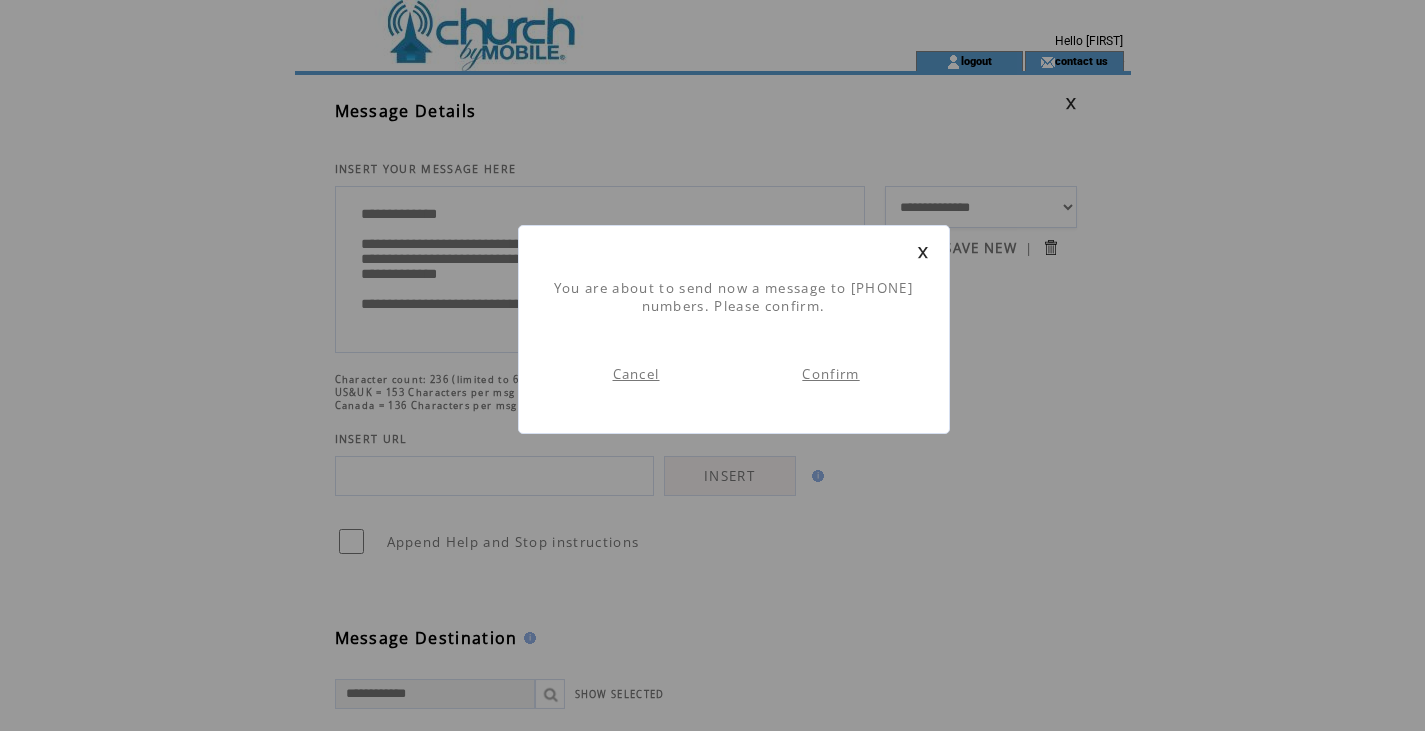 scroll, scrollTop: 1, scrollLeft: 0, axis: vertical 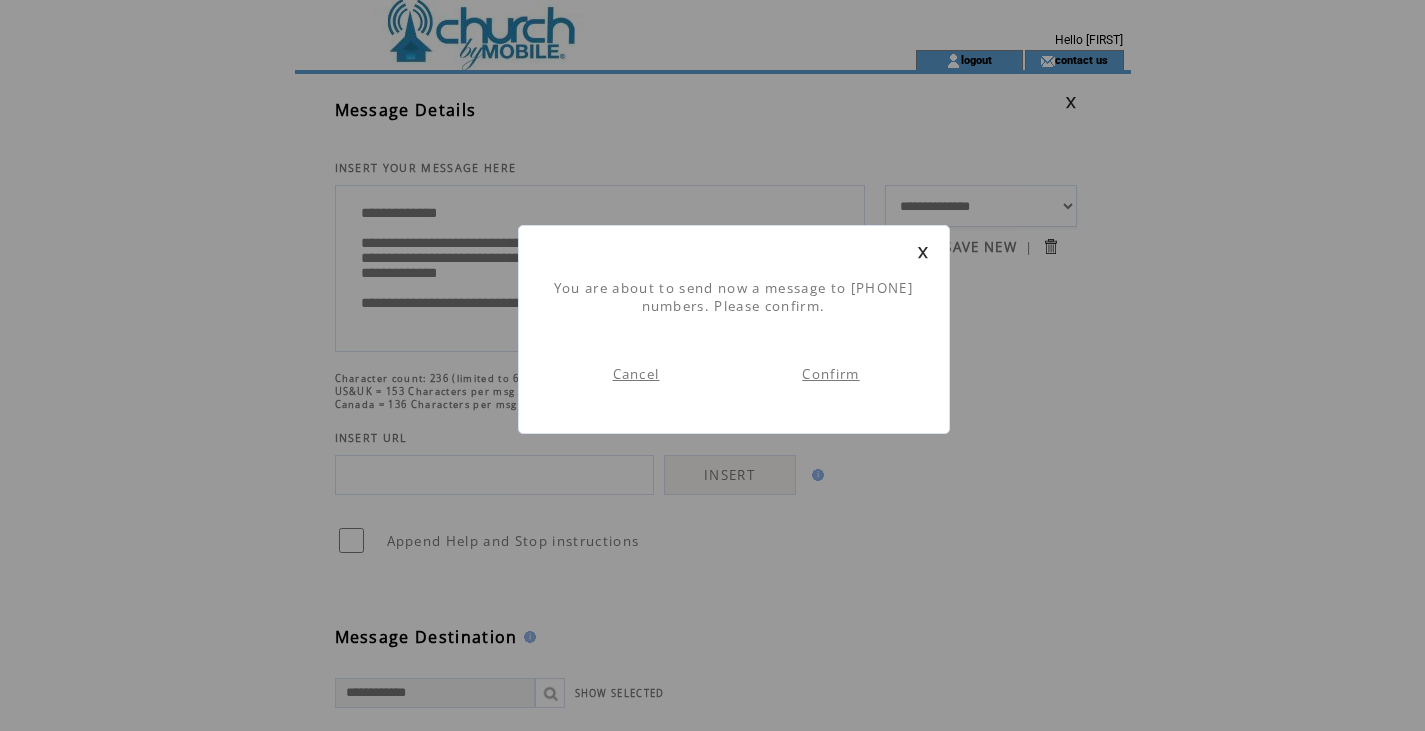 click on "Confirm" at bounding box center [830, 374] 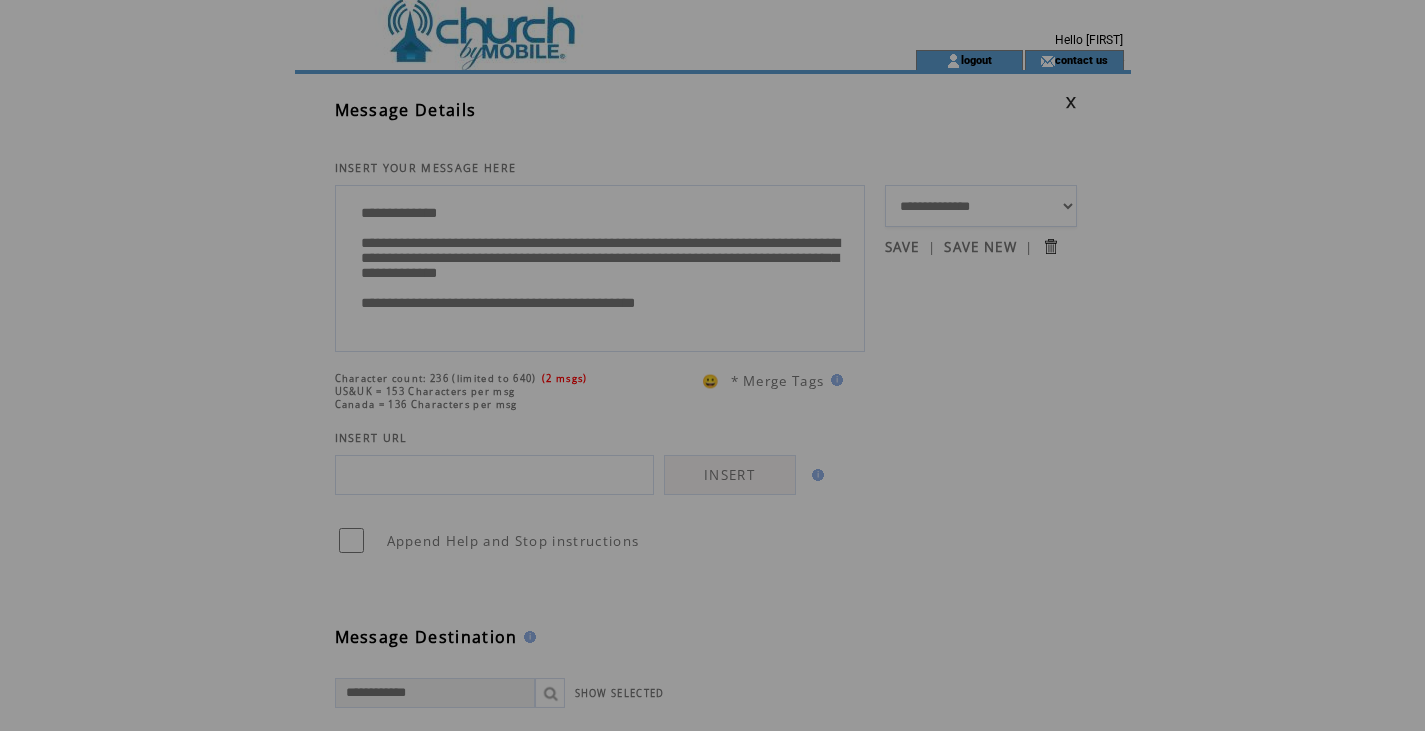 scroll, scrollTop: 0, scrollLeft: 0, axis: both 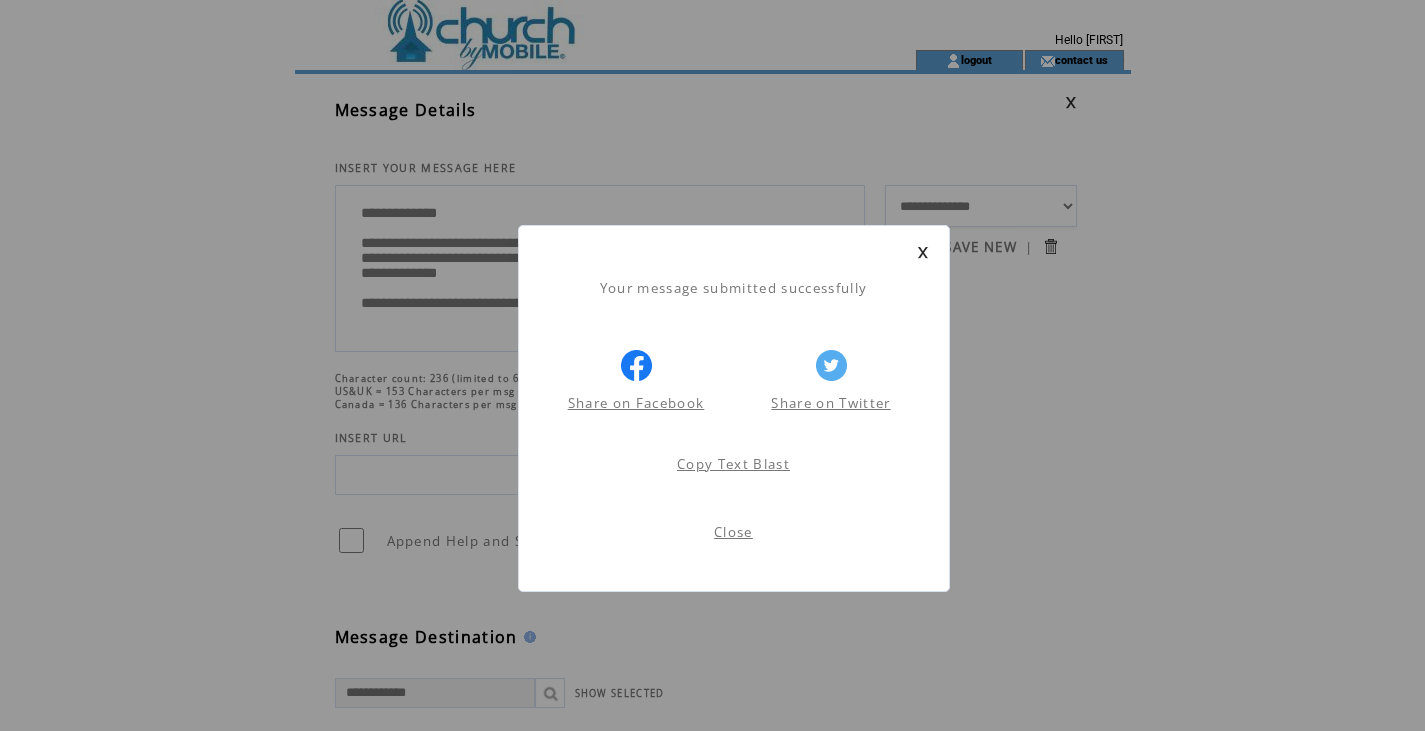 click on "Close" at bounding box center [733, 532] 